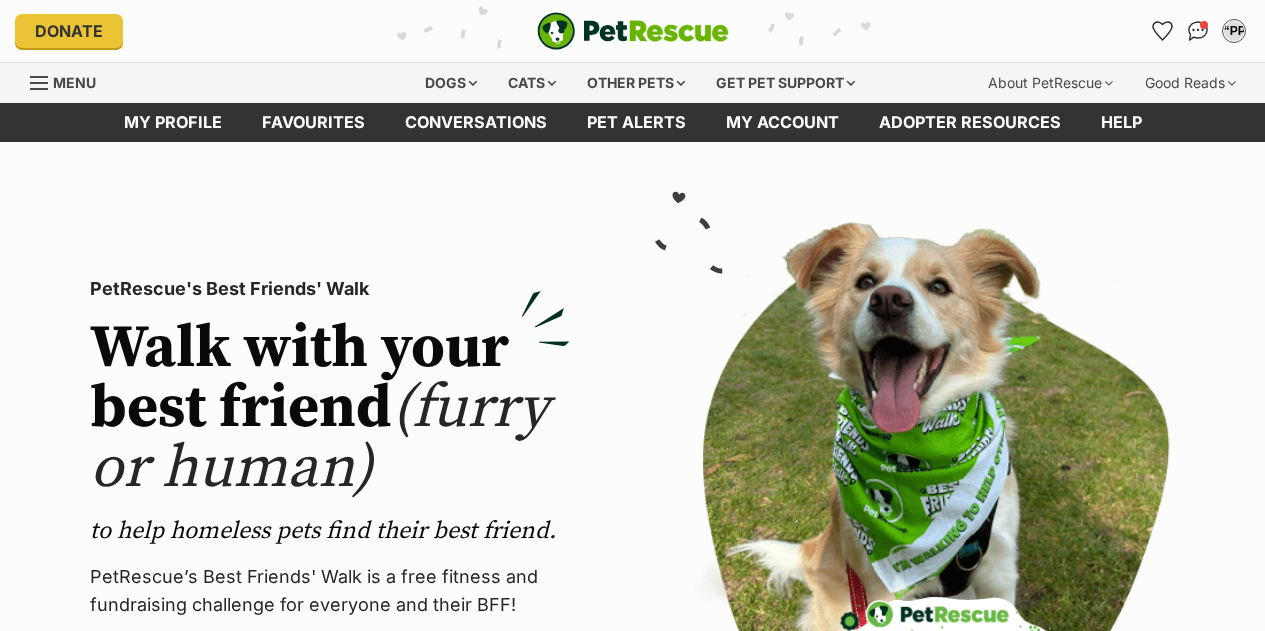 scroll, scrollTop: 0, scrollLeft: 0, axis: both 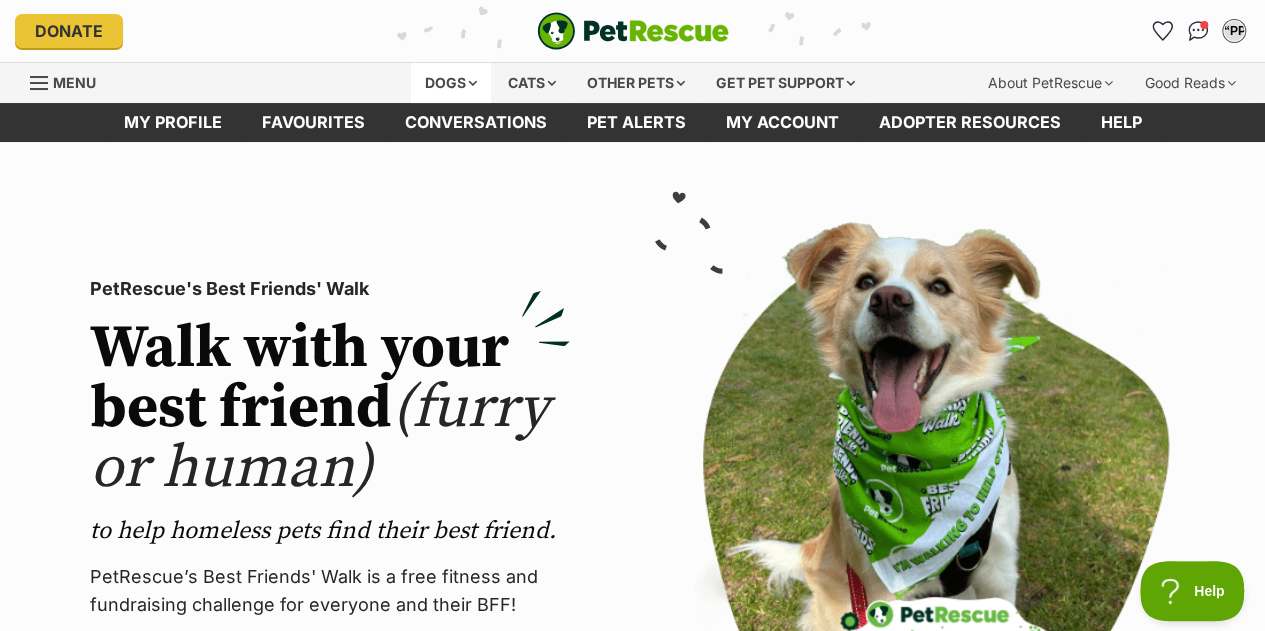 click on "Dogs" at bounding box center [451, 83] 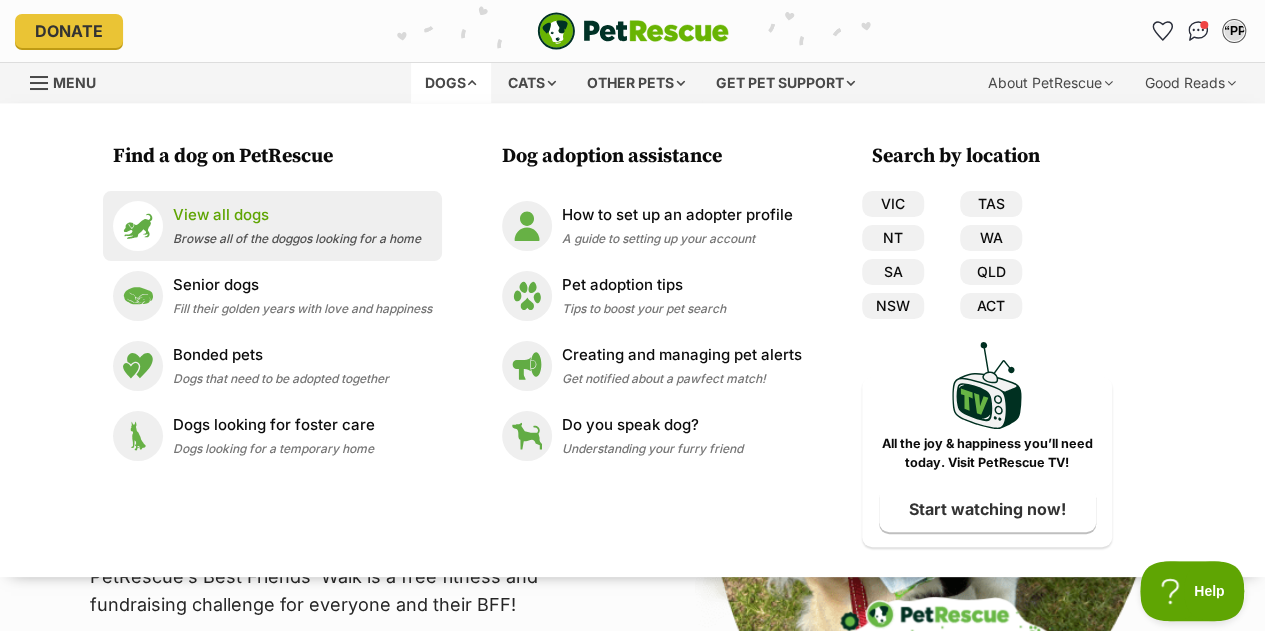 click on "View all dogs" at bounding box center [297, 215] 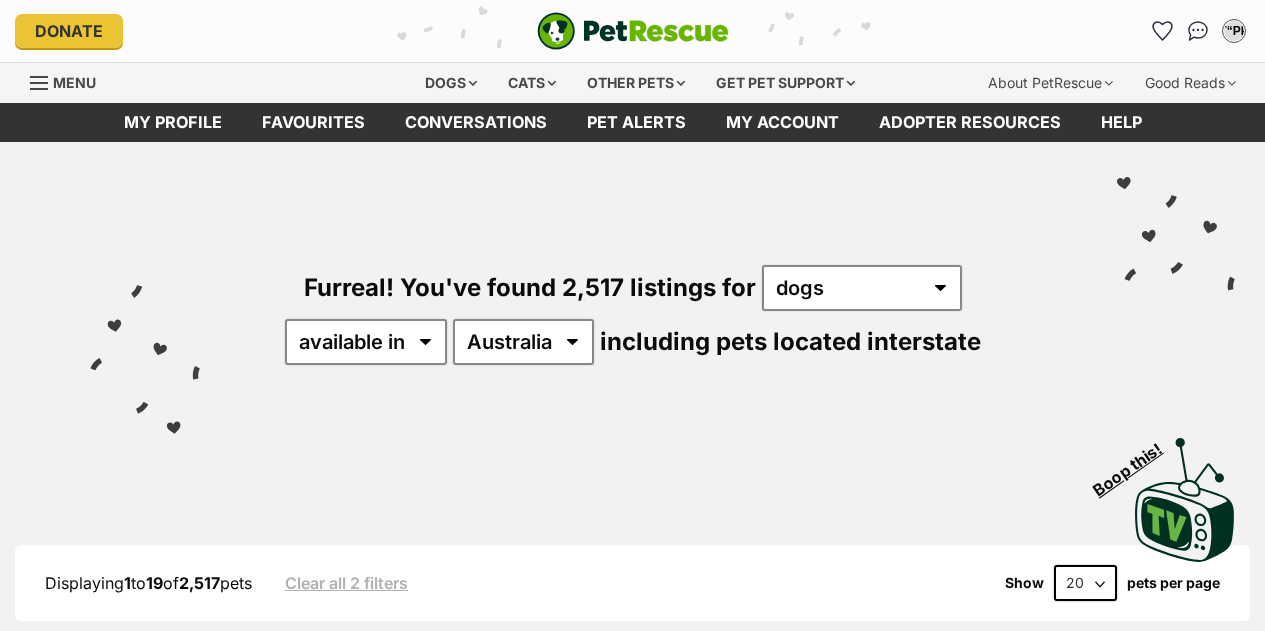scroll, scrollTop: 0, scrollLeft: 0, axis: both 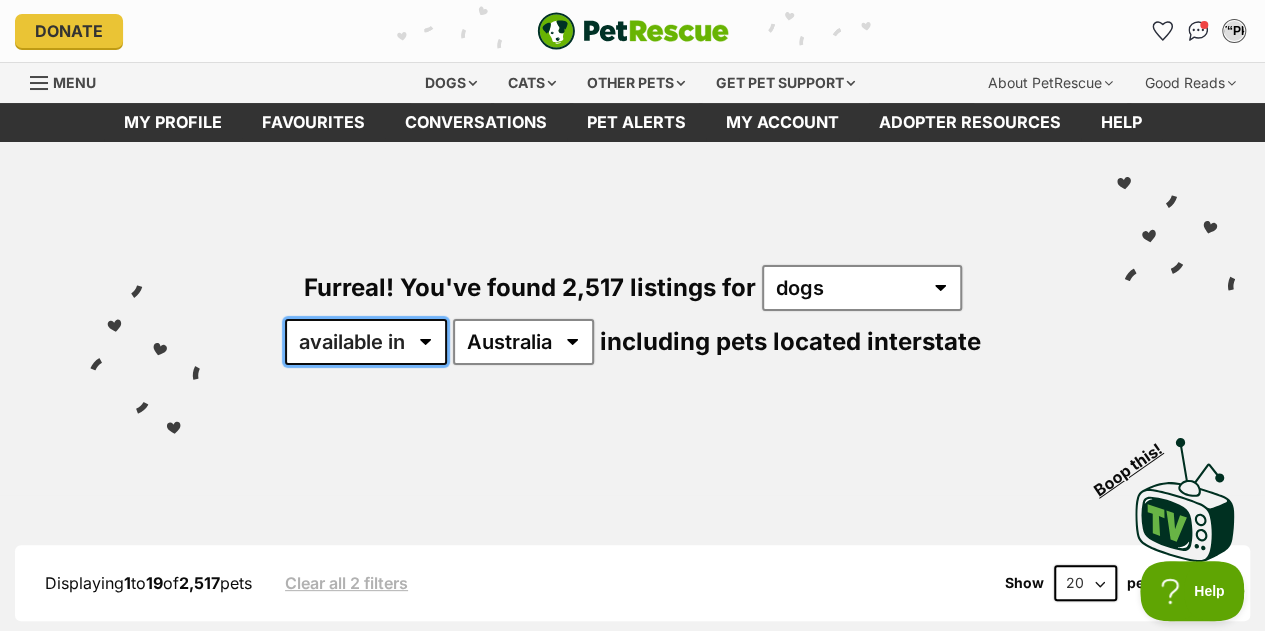 click on "available in
located in" at bounding box center (366, 342) 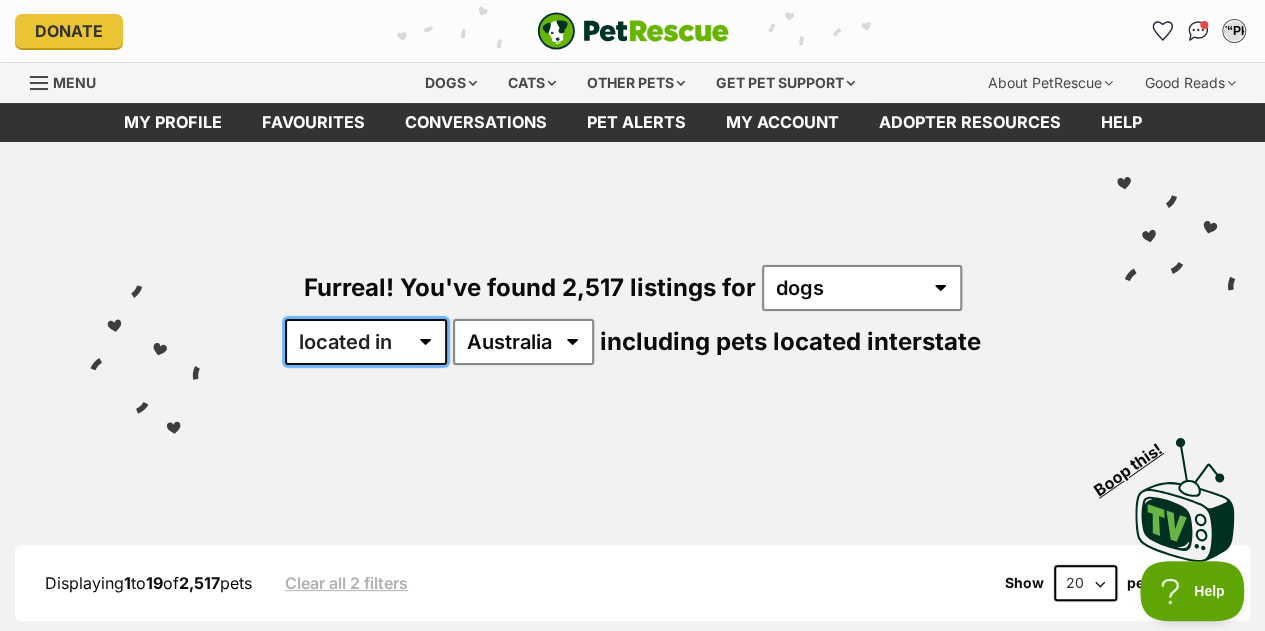 click on "available in
located in" at bounding box center [366, 342] 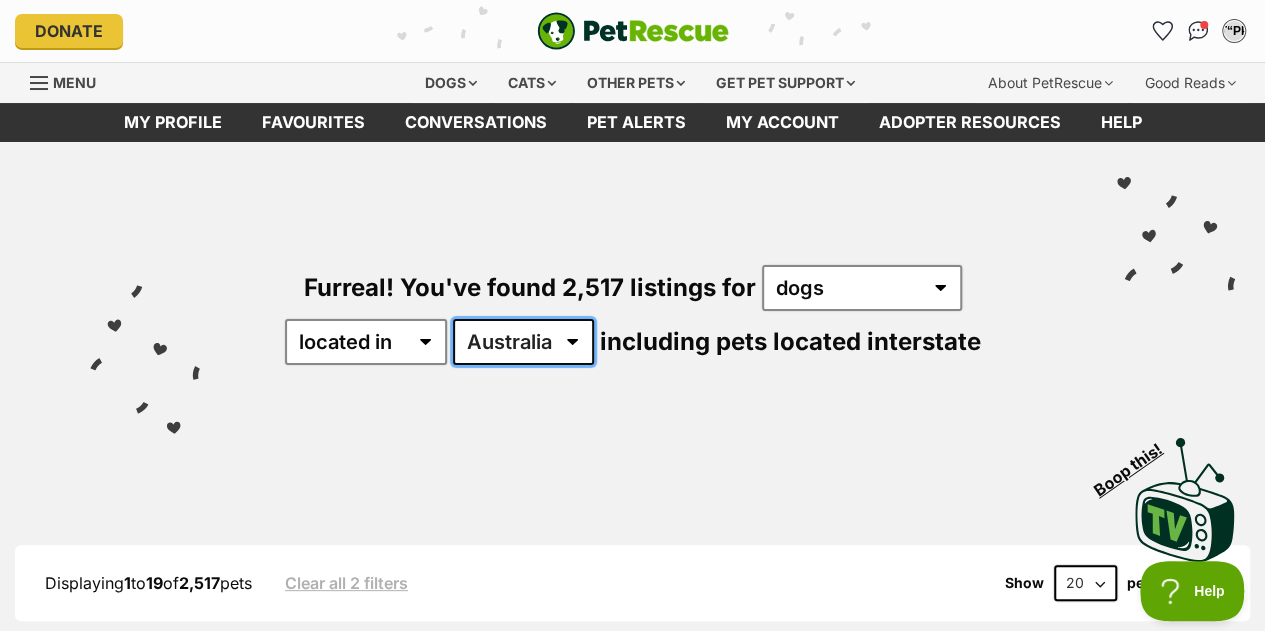 click on "Australia
ACT
NSW
NT
QLD
SA
TAS
VIC
WA" at bounding box center (523, 342) 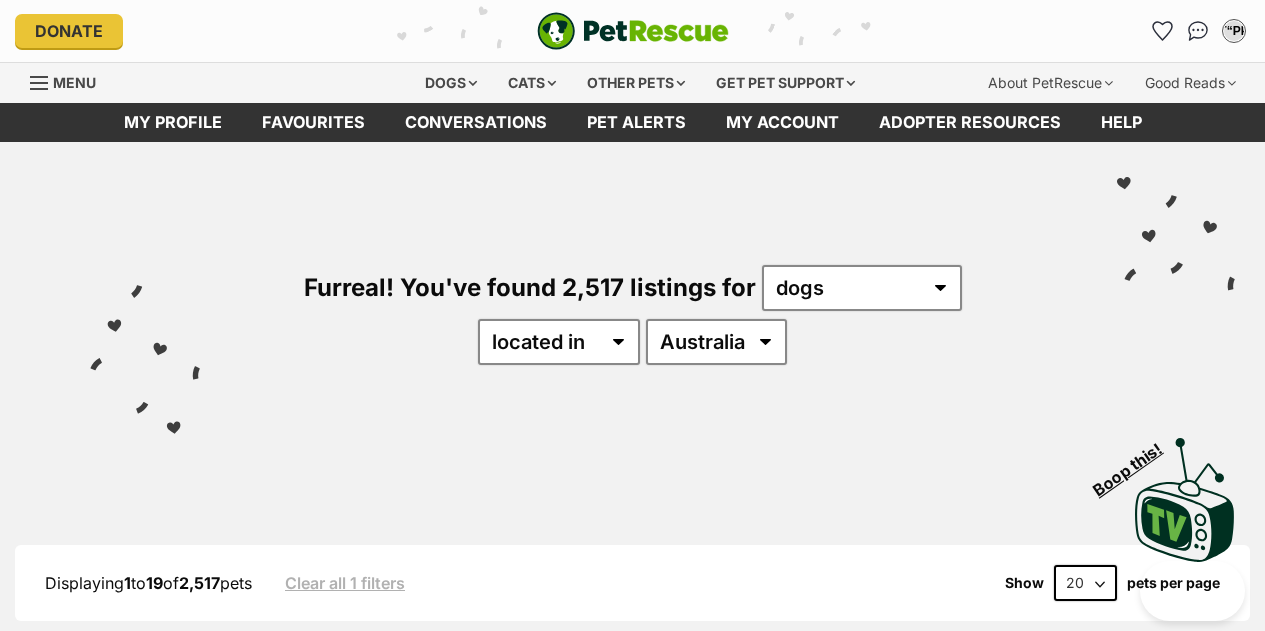 click on "Furreal! You've found 2,517 listings for
any type of pet
cats
dogs
other pets
available in
located in
[COUNTRY]
[STATE]
[STATE]
[STATE]
[STATE]
[STATE]
[STATE]
[STATE]
[STATE]" at bounding box center (632, 281) 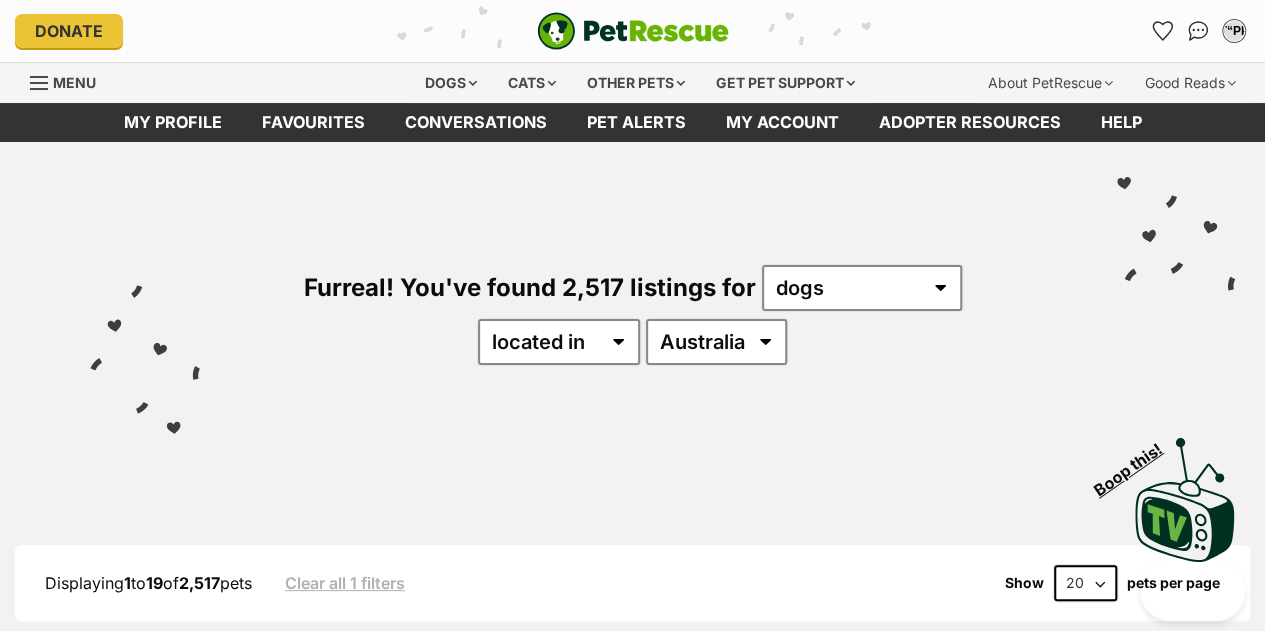 scroll, scrollTop: 0, scrollLeft: 0, axis: both 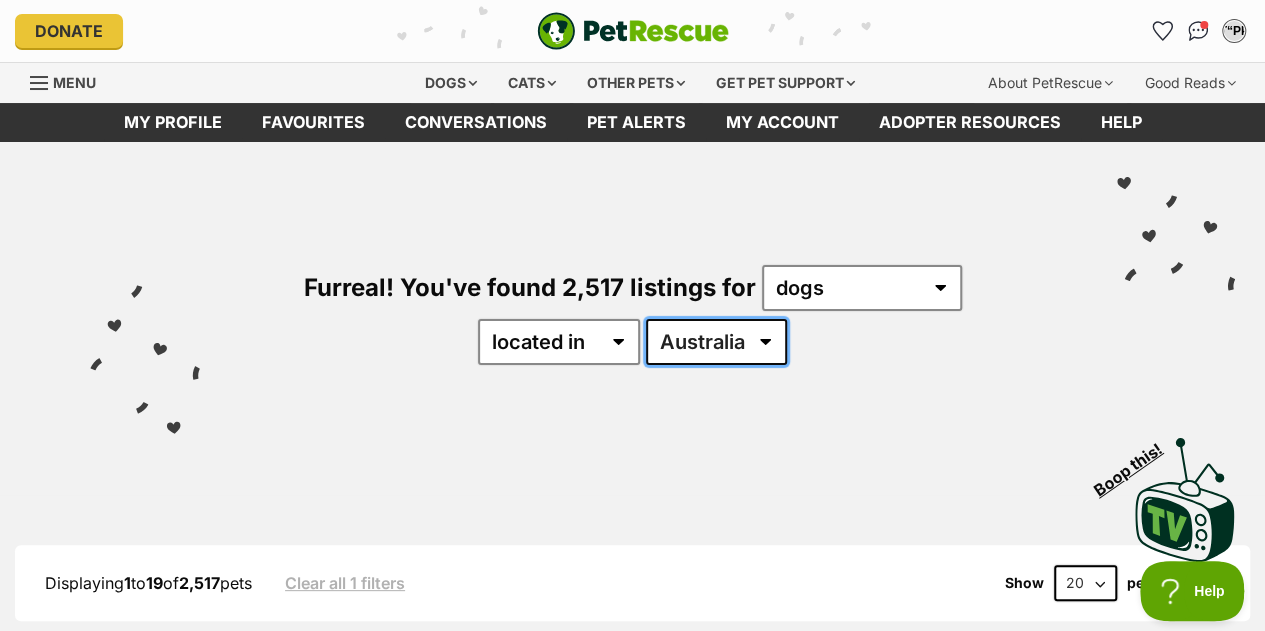 click on "Australia
ACT
NSW
NT
QLD
SA
TAS
VIC
WA" at bounding box center [716, 342] 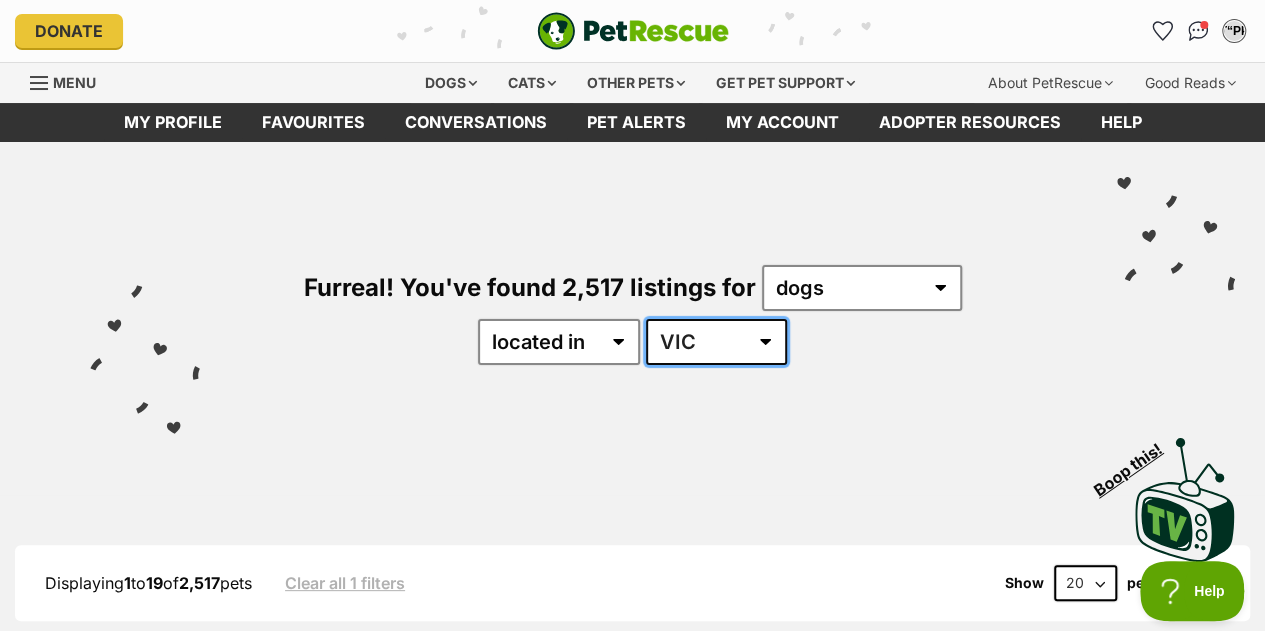 click on "Australia
ACT
NSW
NT
QLD
SA
TAS
VIC
WA" at bounding box center (716, 342) 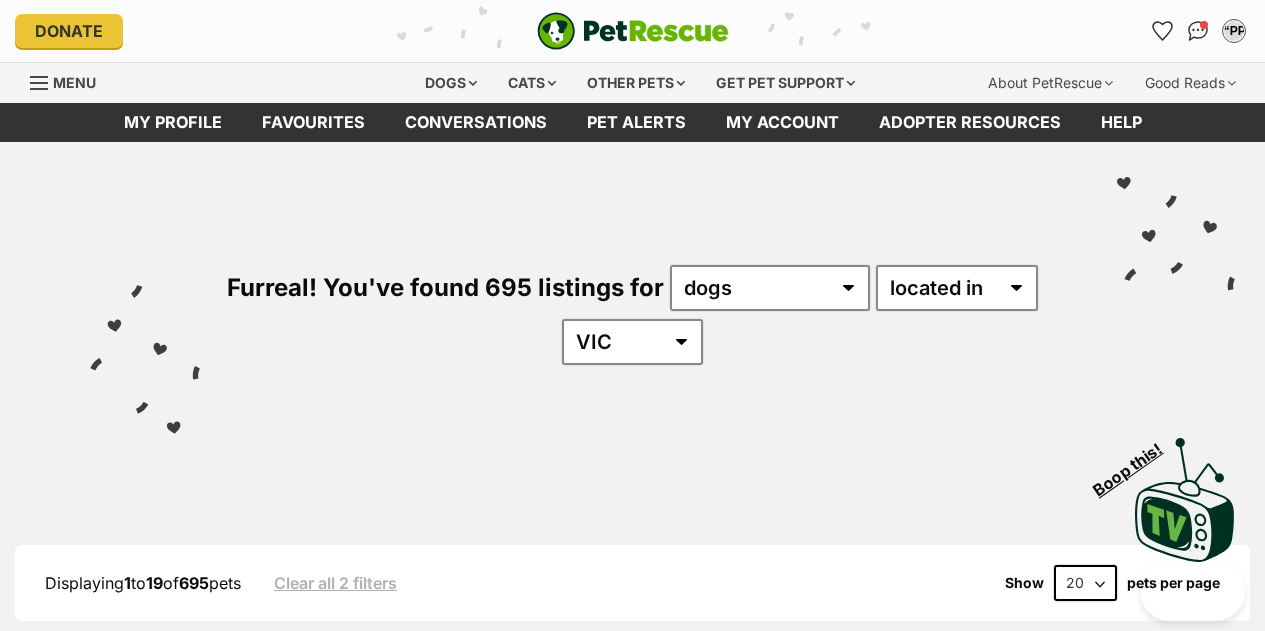 scroll, scrollTop: 0, scrollLeft: 0, axis: both 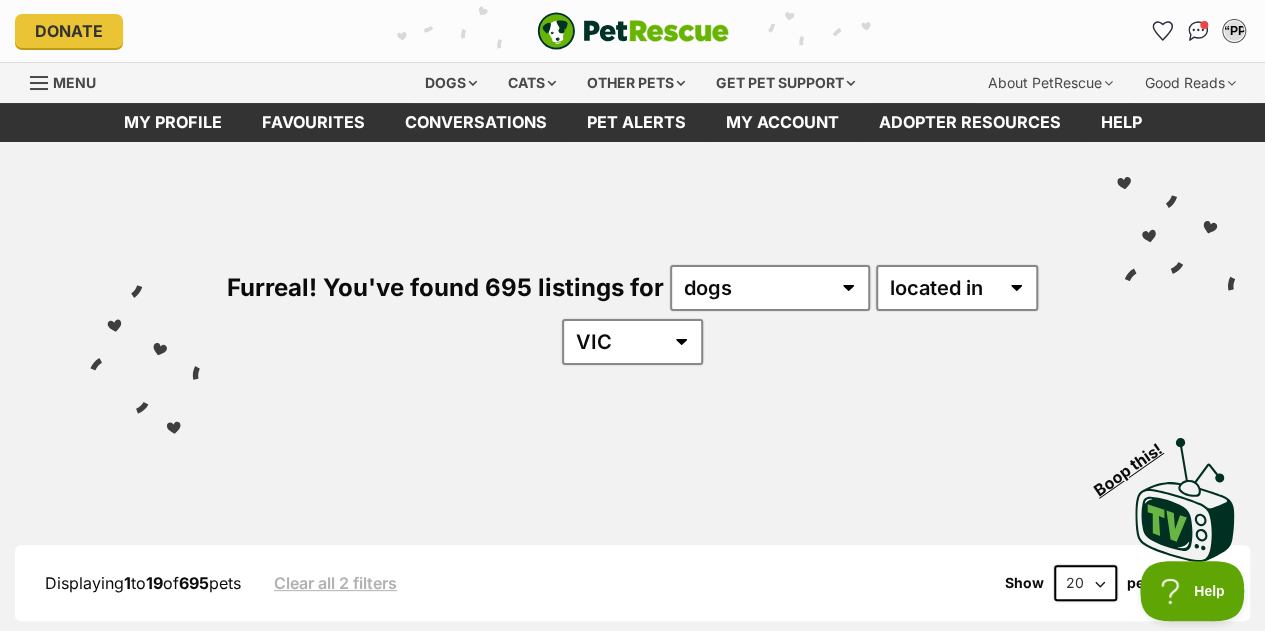 click on "20 40 60" at bounding box center (1085, 583) 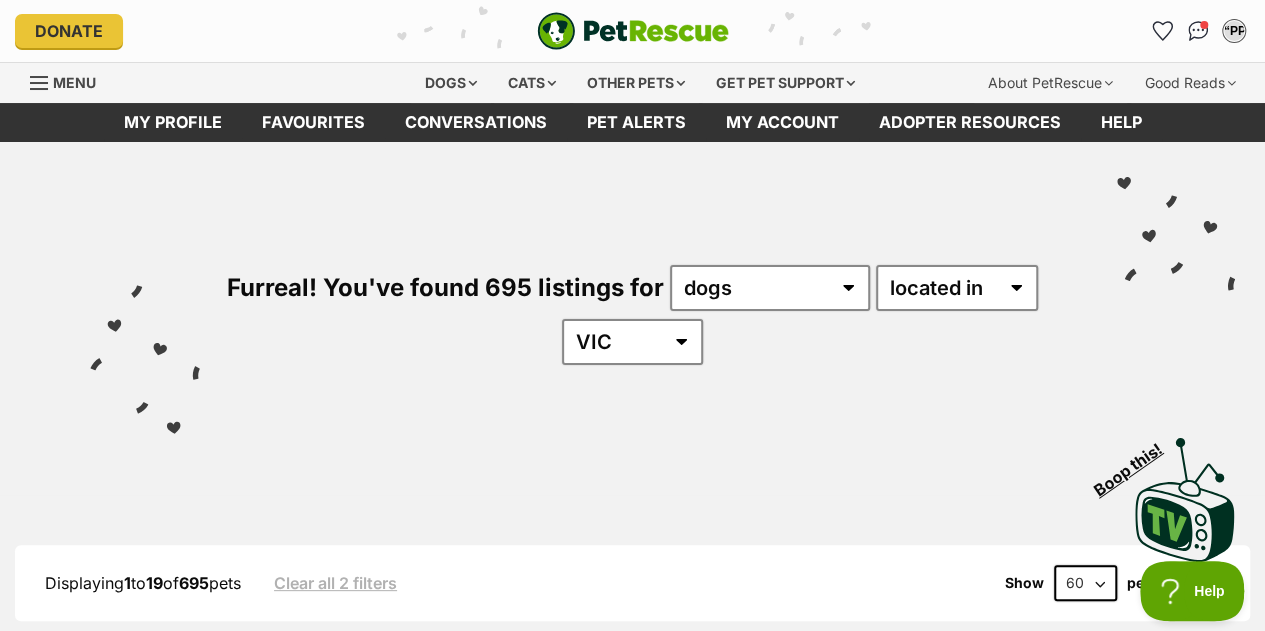 click on "20 40 60" at bounding box center (1085, 583) 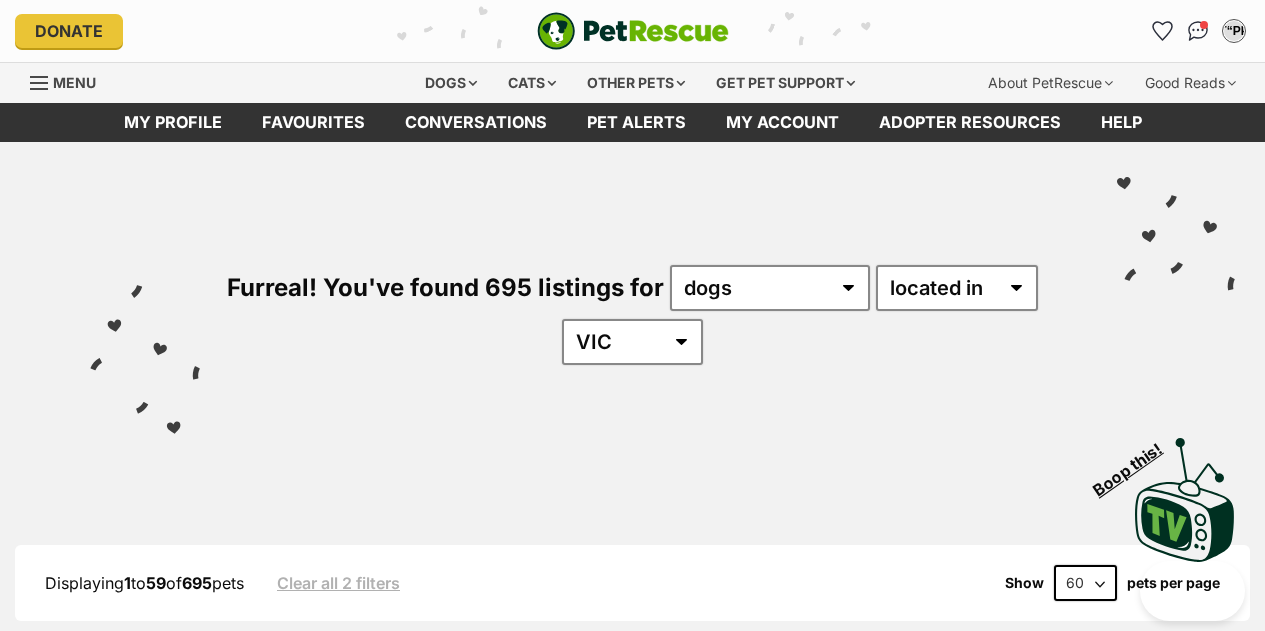 scroll, scrollTop: 0, scrollLeft: 0, axis: both 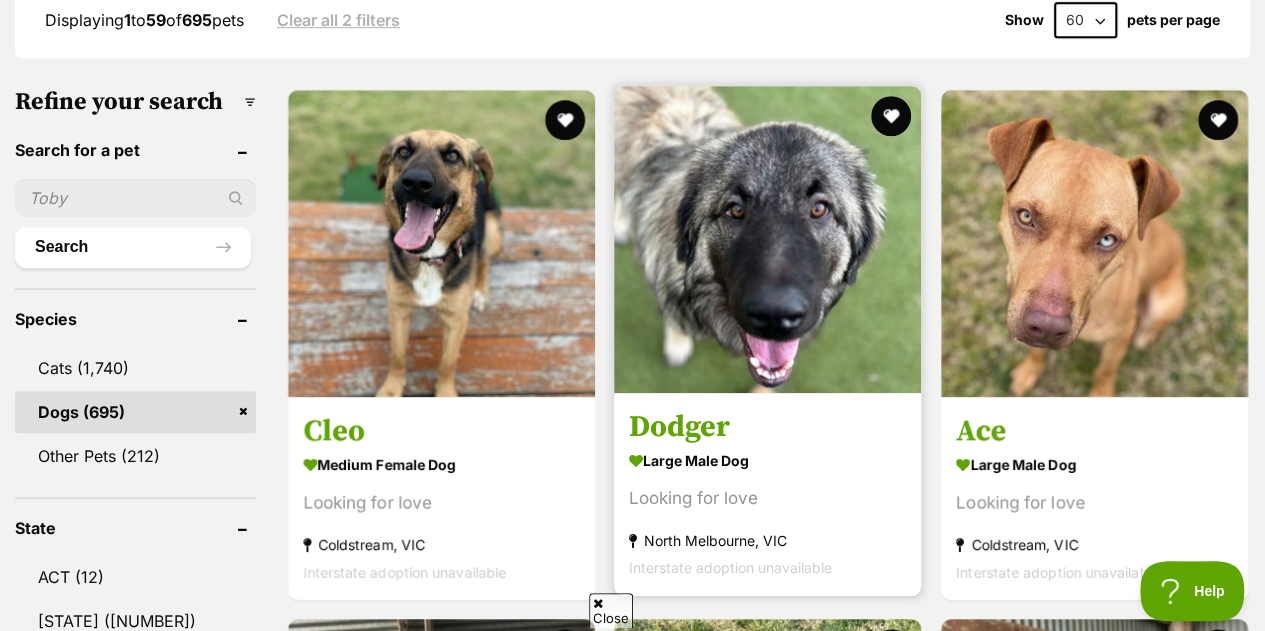 click at bounding box center [767, 239] 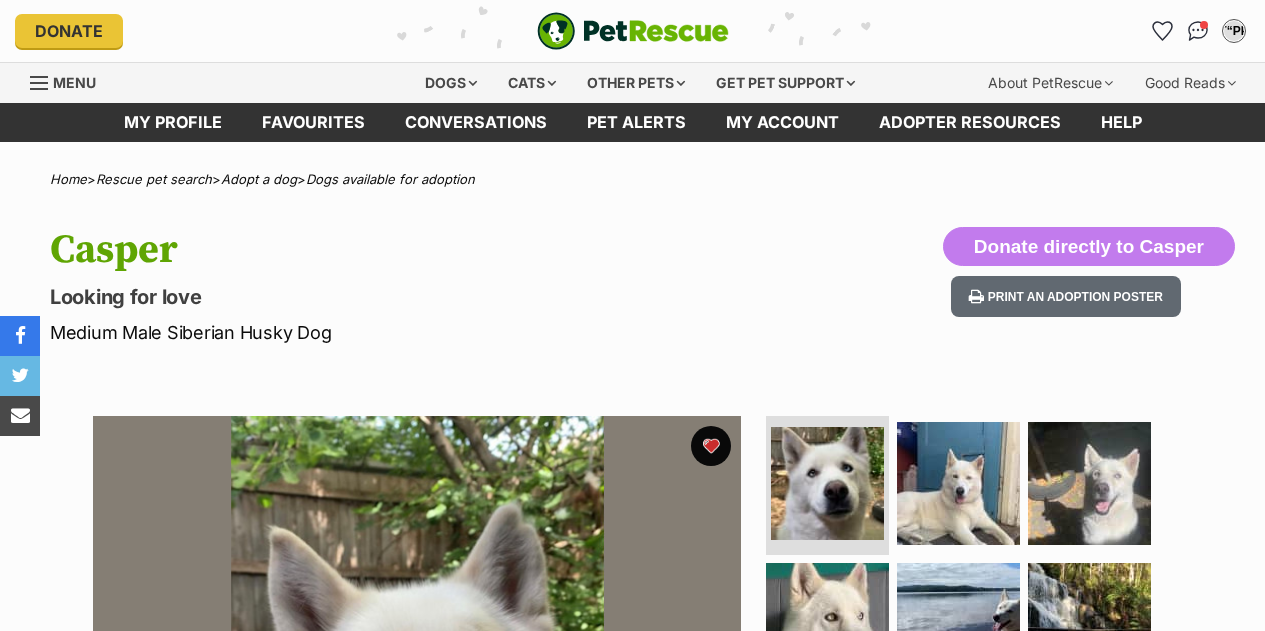scroll, scrollTop: 0, scrollLeft: 0, axis: both 